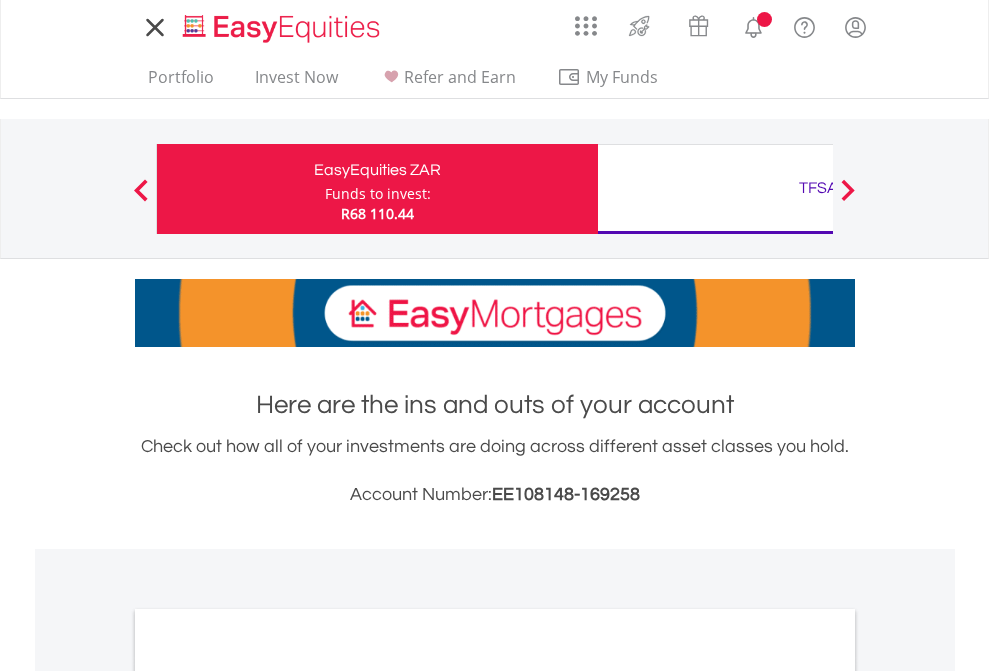 scroll, scrollTop: 0, scrollLeft: 0, axis: both 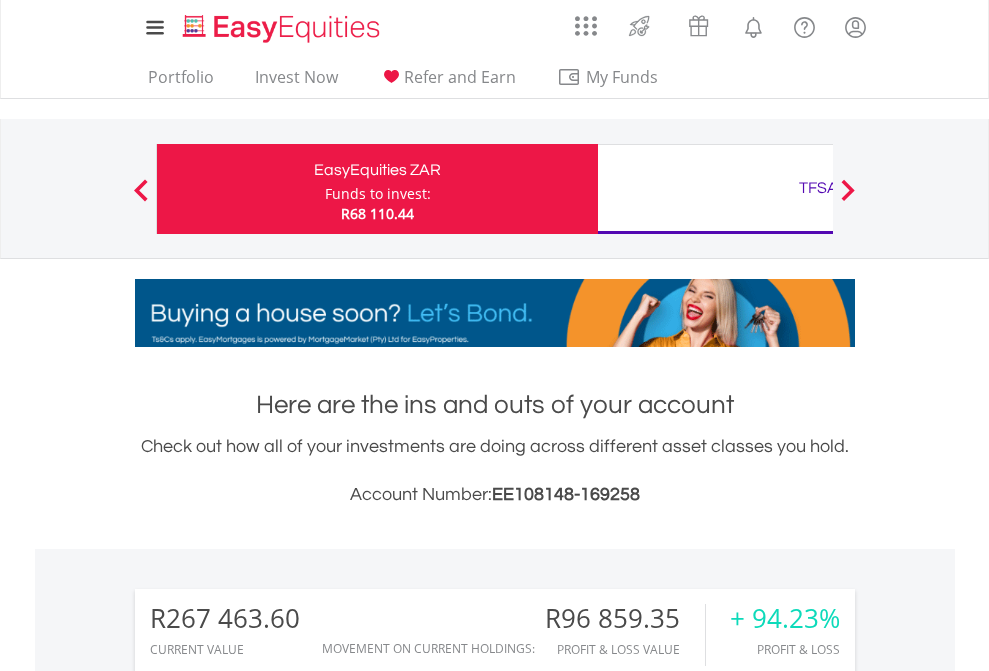 click on "Funds to invest:" at bounding box center [378, 194] 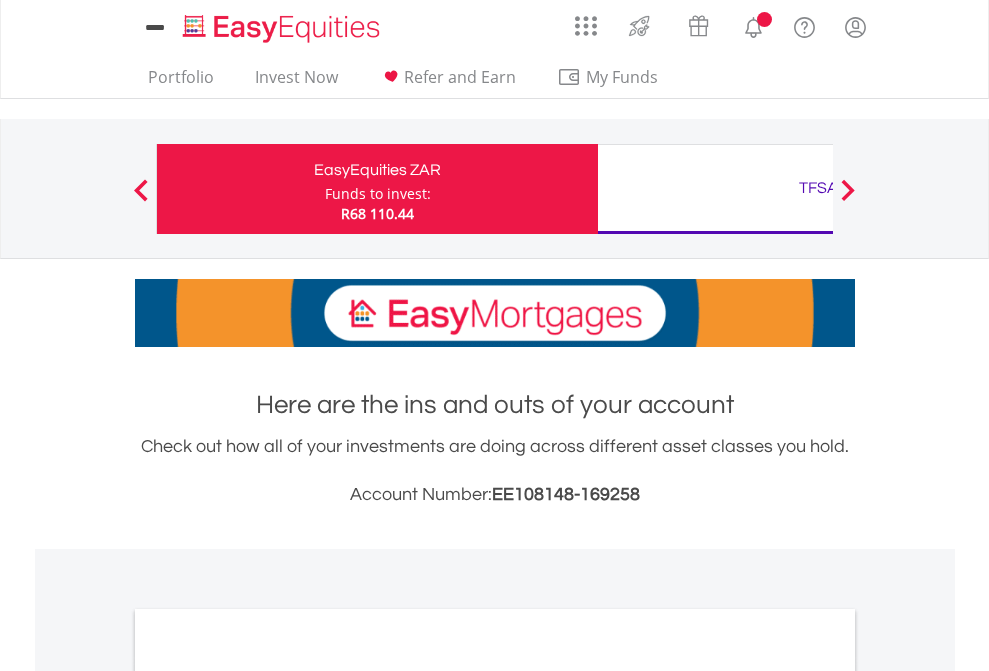 scroll, scrollTop: 0, scrollLeft: 0, axis: both 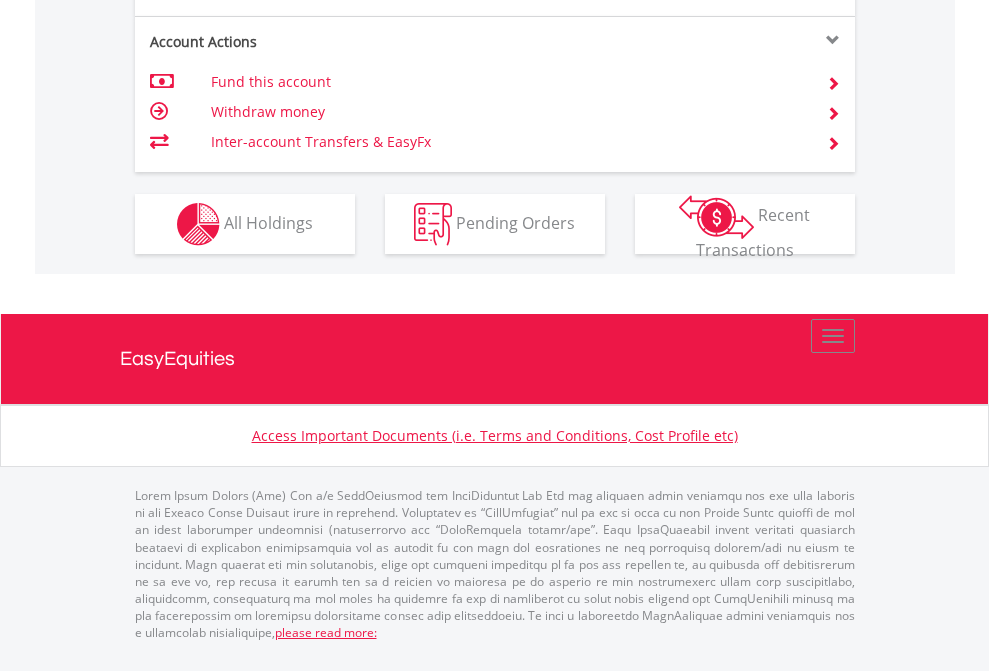 click on "Investment types" at bounding box center (706, -337) 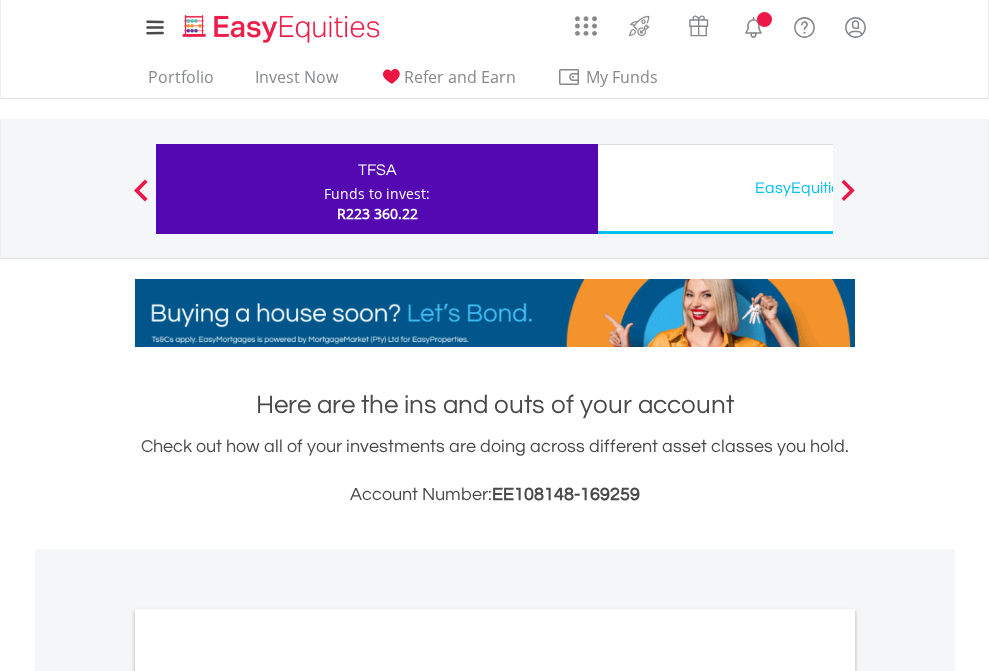 scroll, scrollTop: 0, scrollLeft: 0, axis: both 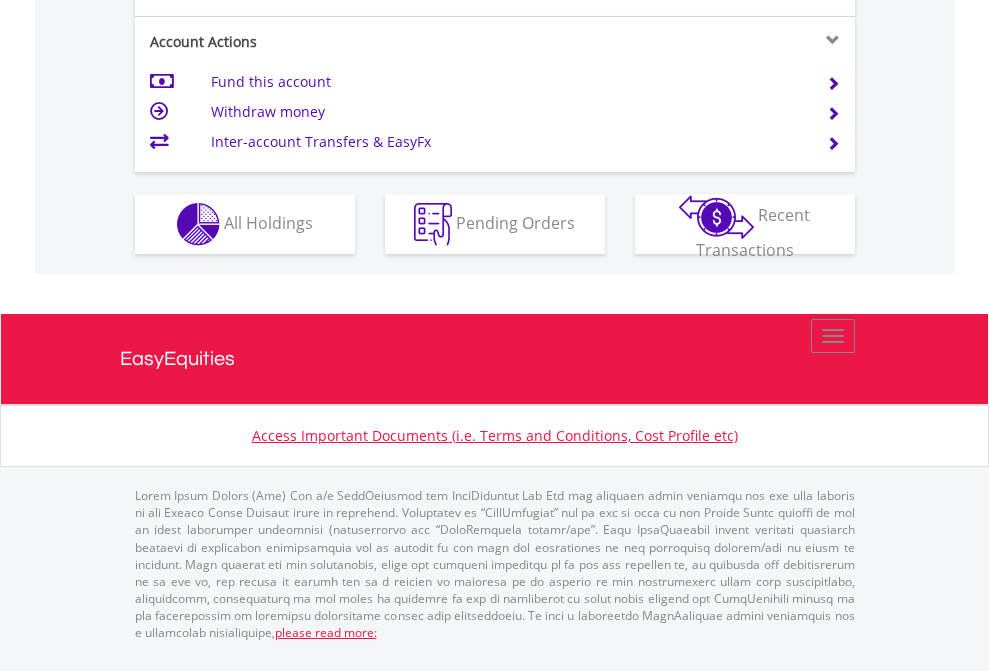 click on "Investment types" at bounding box center (706, -337) 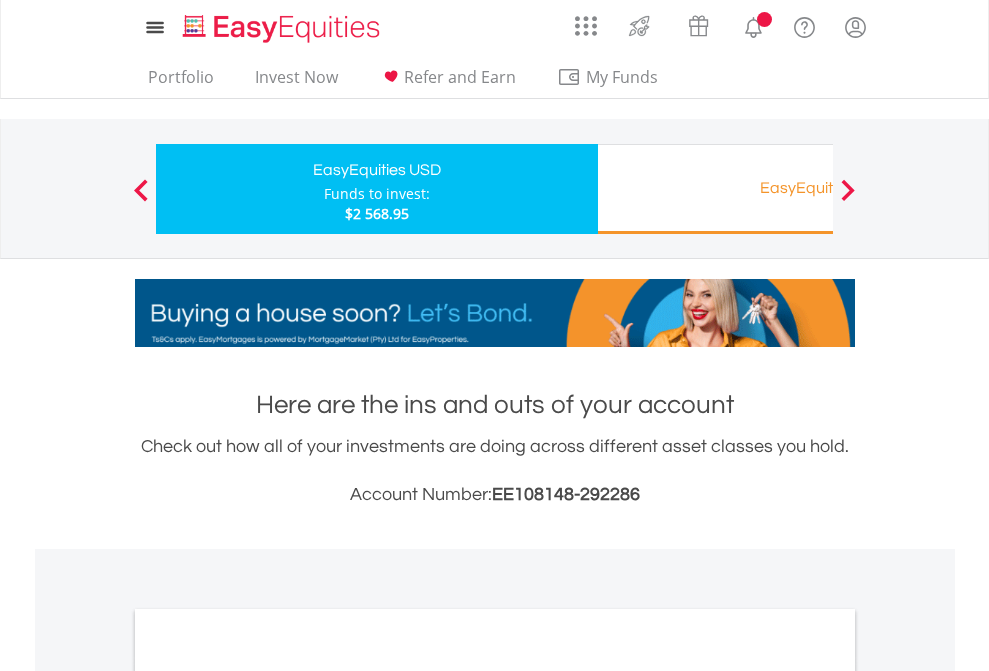 scroll, scrollTop: 0, scrollLeft: 0, axis: both 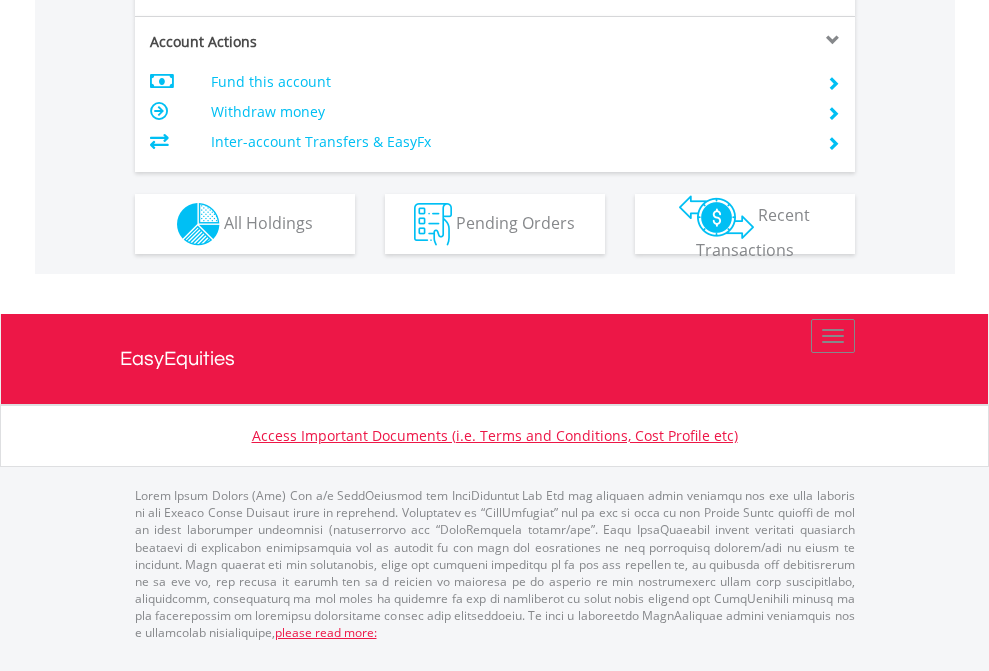 click on "Investment types" at bounding box center [706, -337] 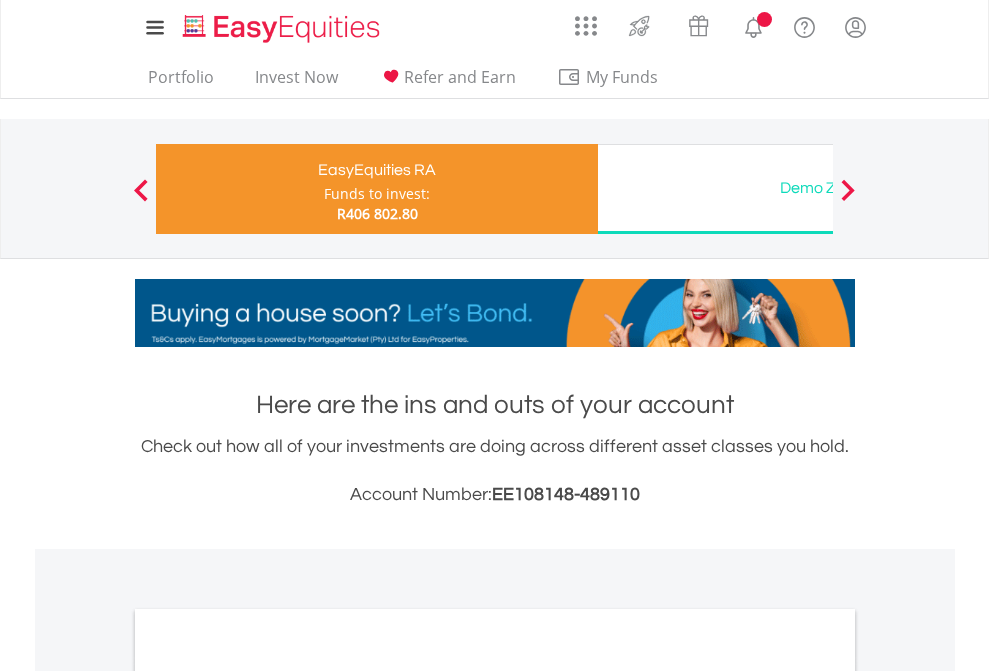 scroll, scrollTop: 0, scrollLeft: 0, axis: both 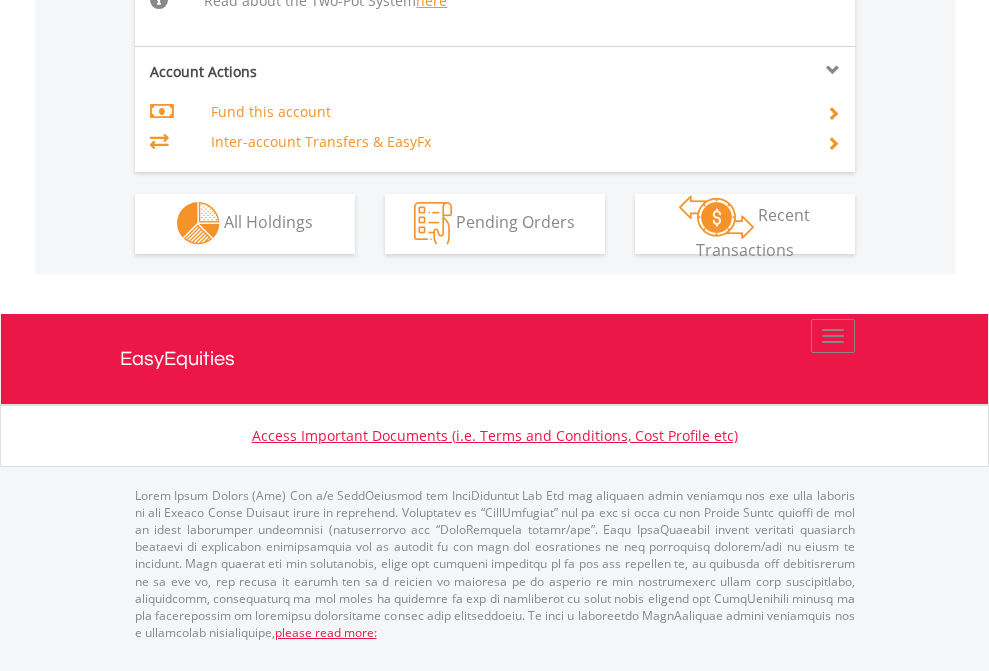click on "Investment types" at bounding box center (706, -498) 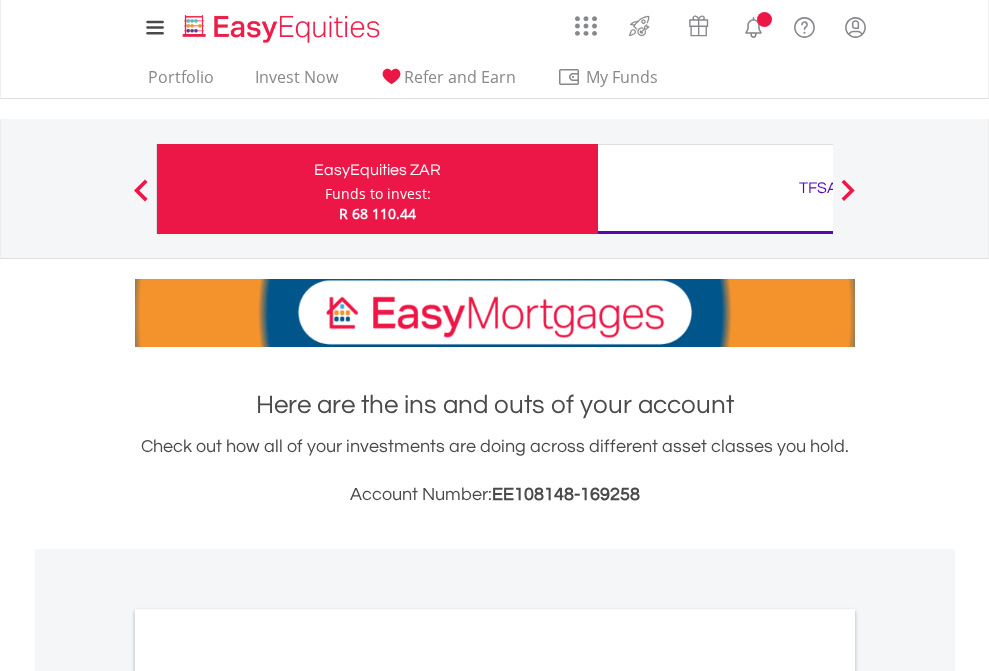 click on "All Holdings" at bounding box center (268, 1096) 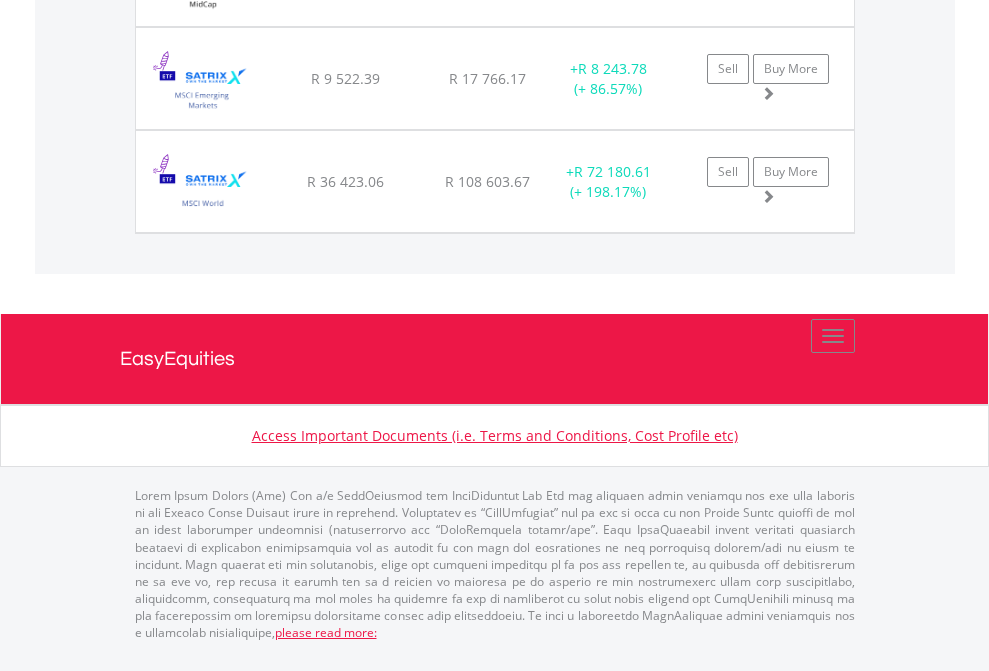 click on "TFSA" at bounding box center [818, -1483] 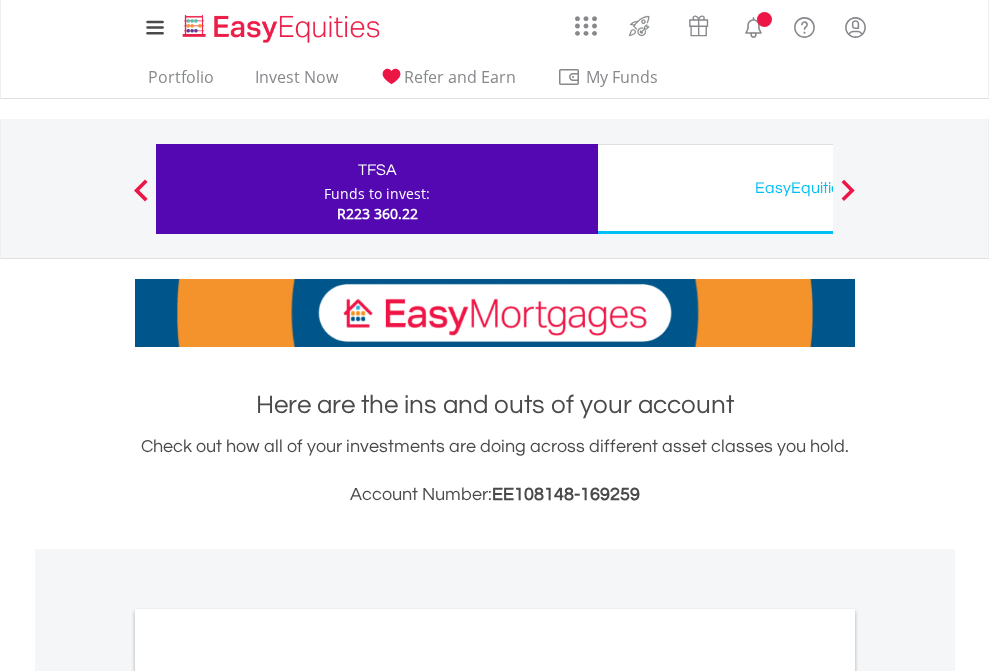 scroll, scrollTop: 1202, scrollLeft: 0, axis: vertical 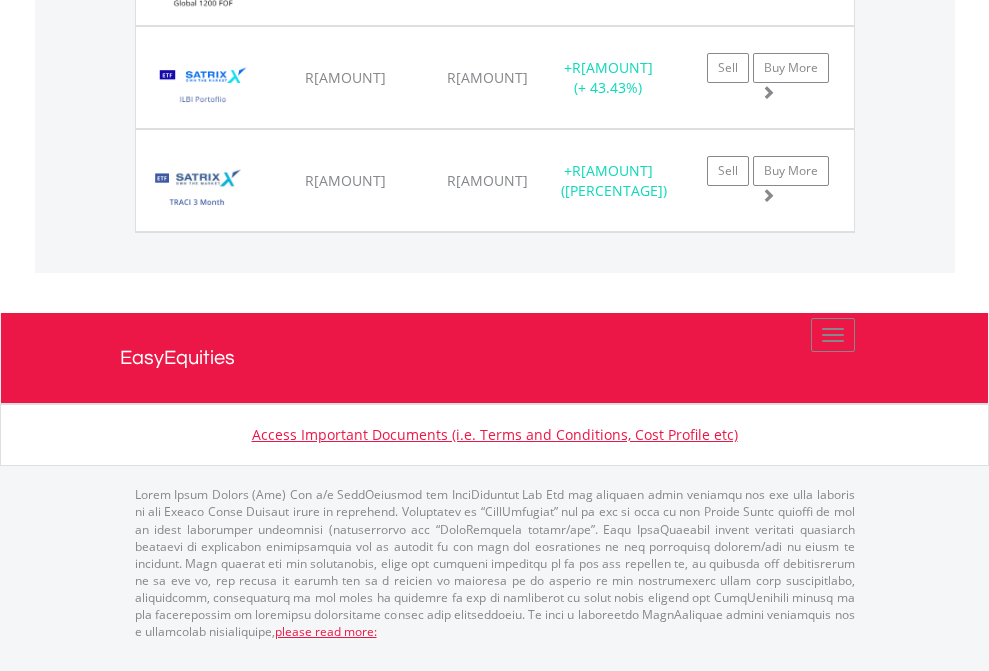 click on "EasyEquities USD" at bounding box center [818, -1934] 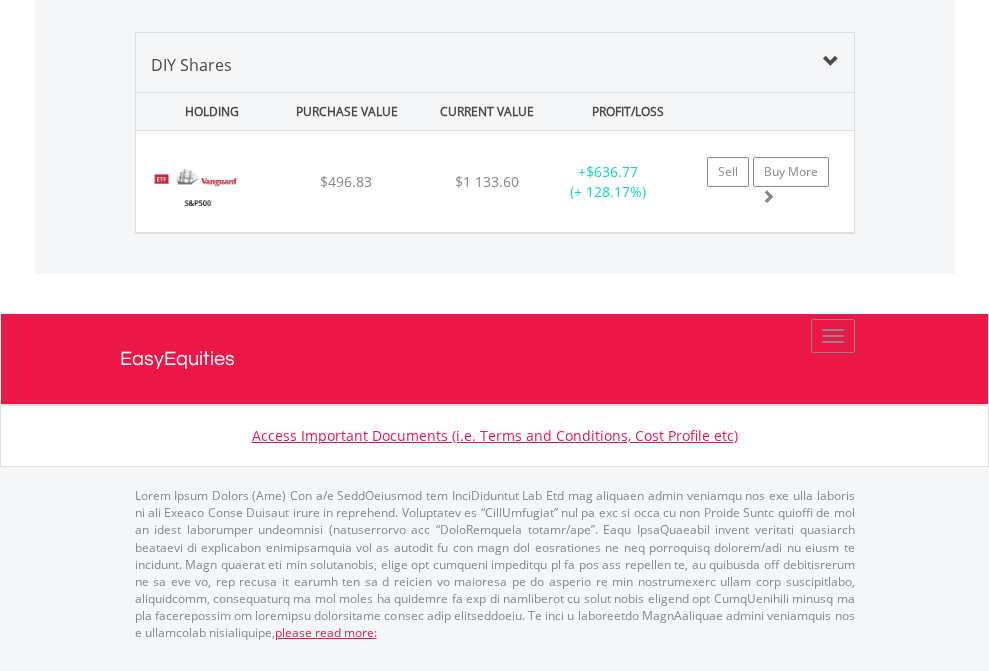 scroll, scrollTop: 1933, scrollLeft: 0, axis: vertical 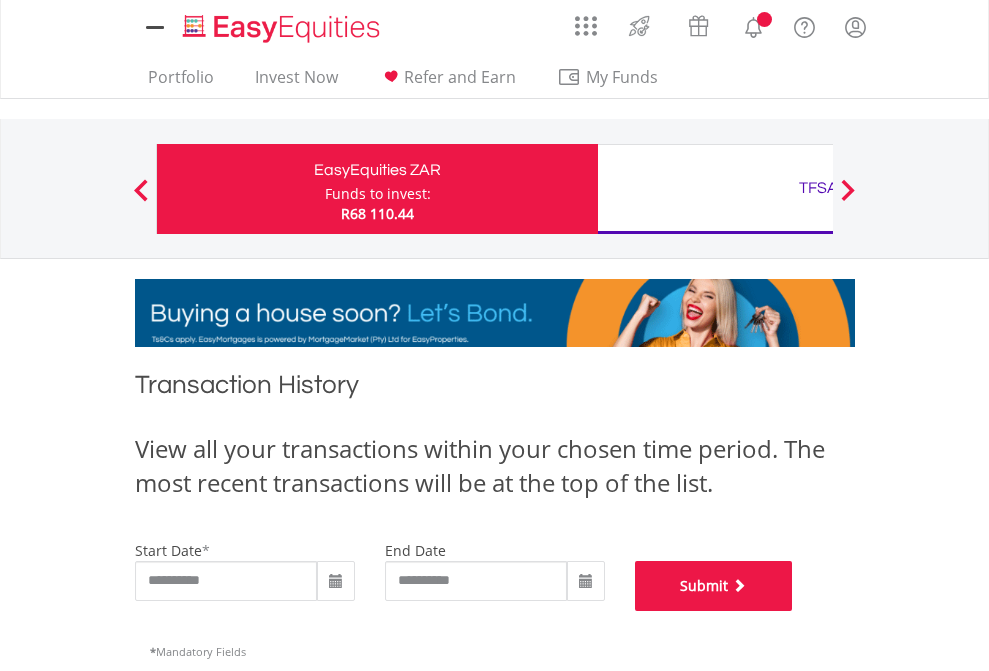 click on "Submit" at bounding box center (714, 586) 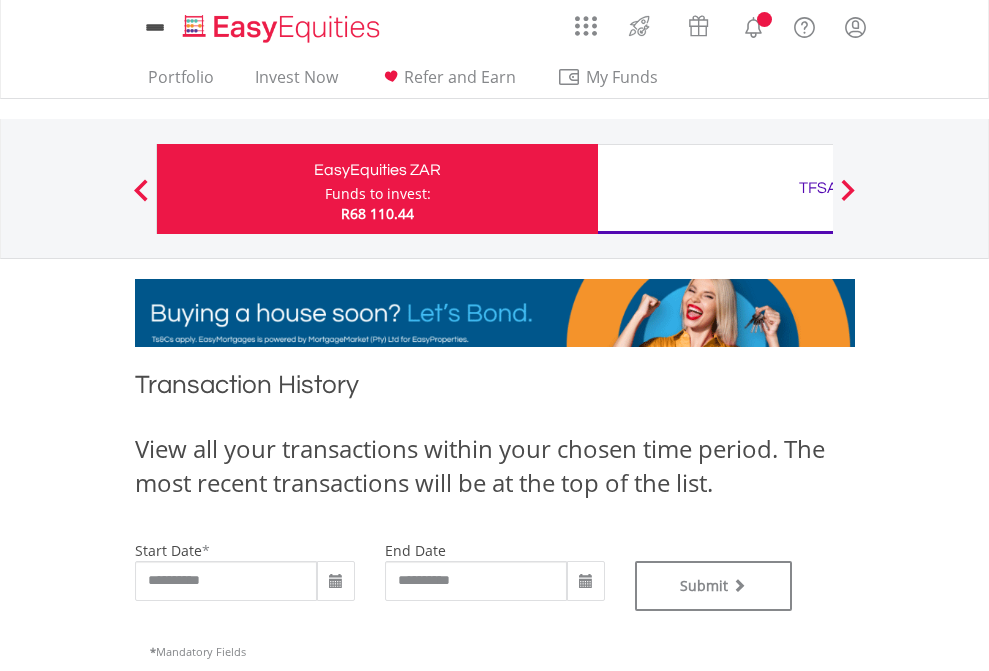scroll, scrollTop: 0, scrollLeft: 0, axis: both 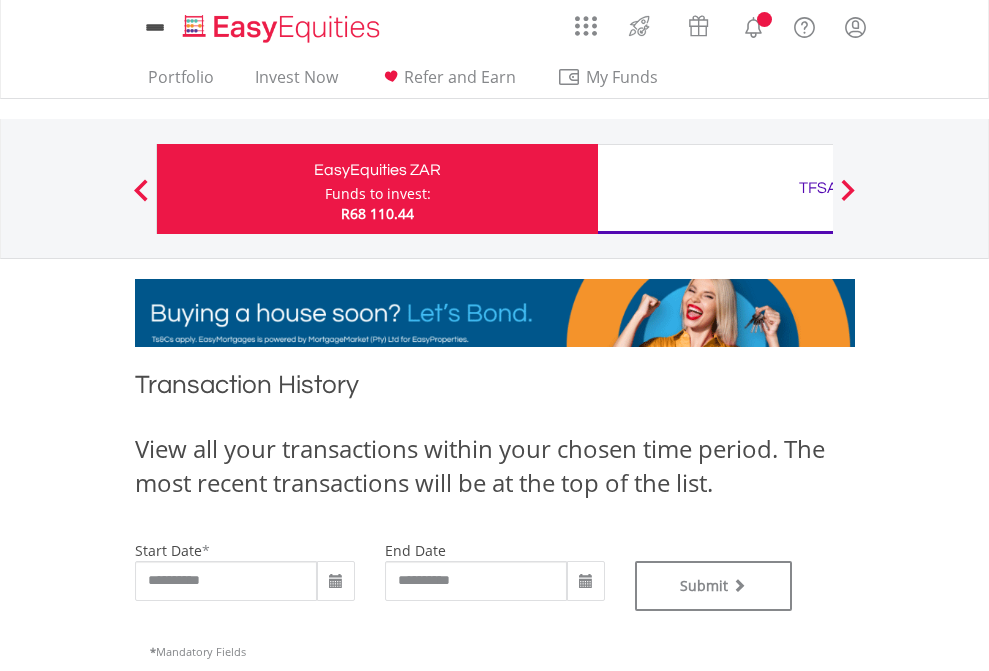 click on "TFSA" at bounding box center (818, 188) 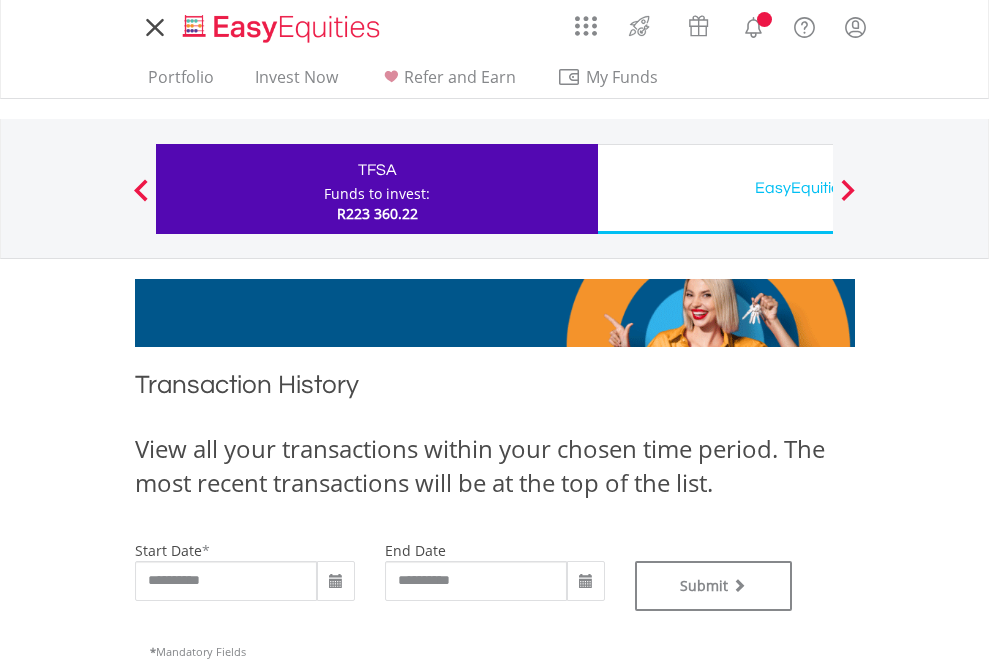scroll, scrollTop: 0, scrollLeft: 0, axis: both 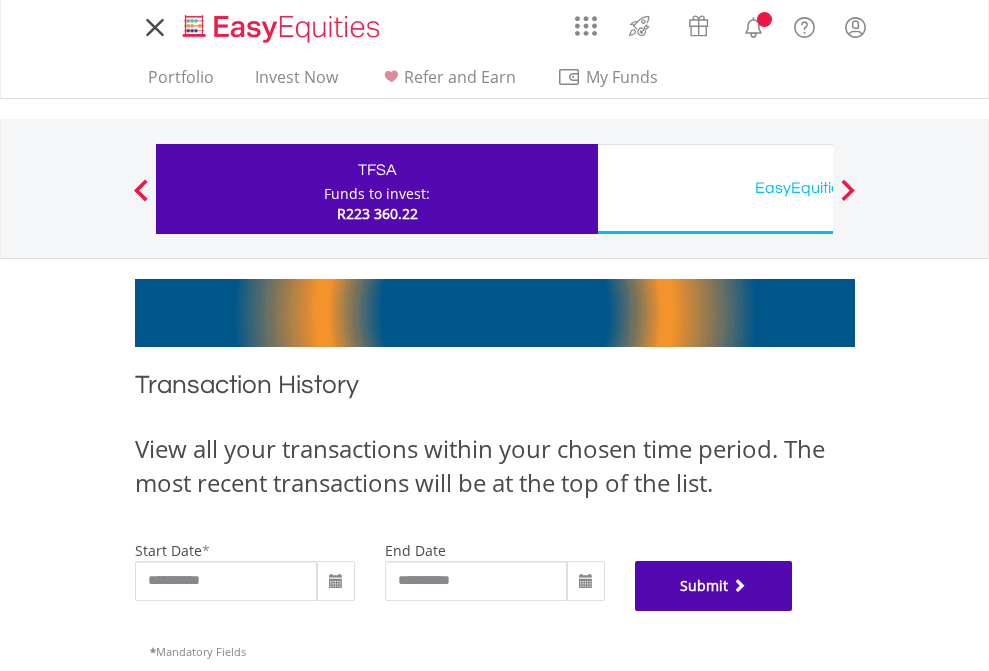 click on "Submit" at bounding box center [714, 586] 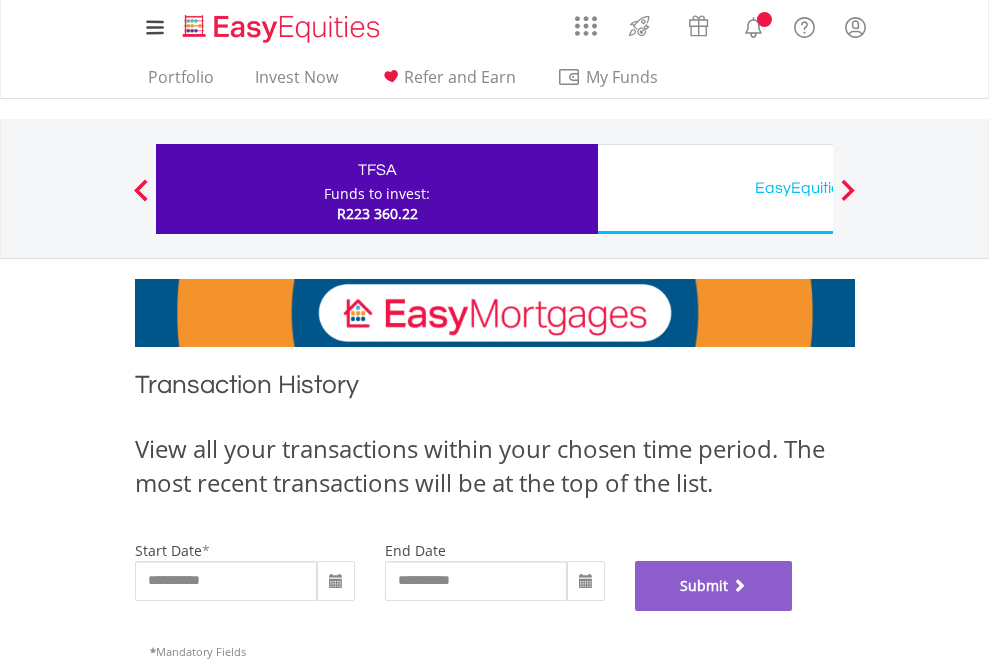 scroll, scrollTop: 811, scrollLeft: 0, axis: vertical 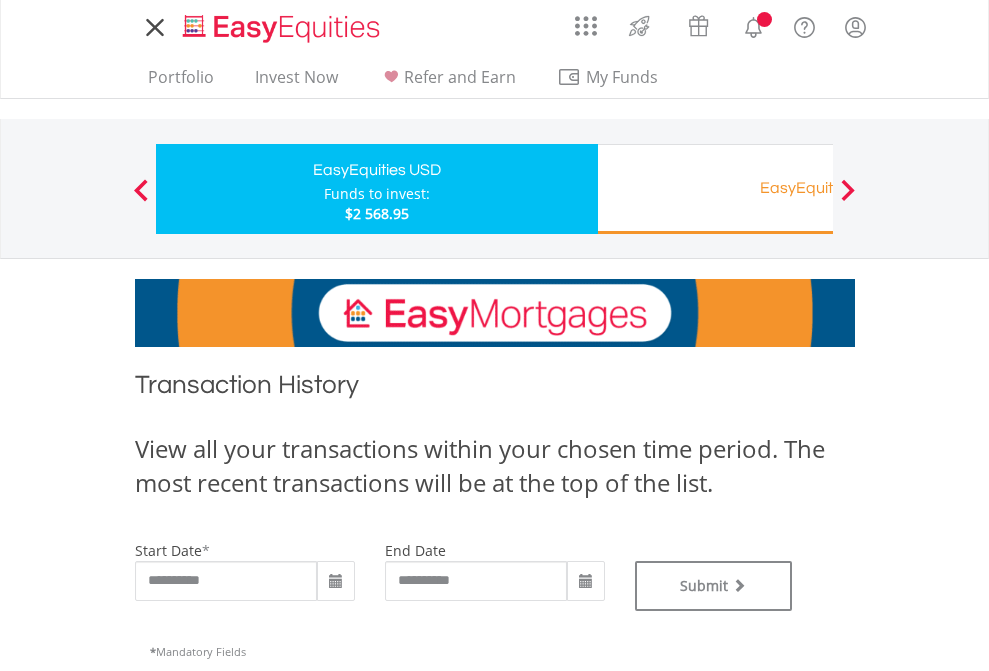 type on "**********" 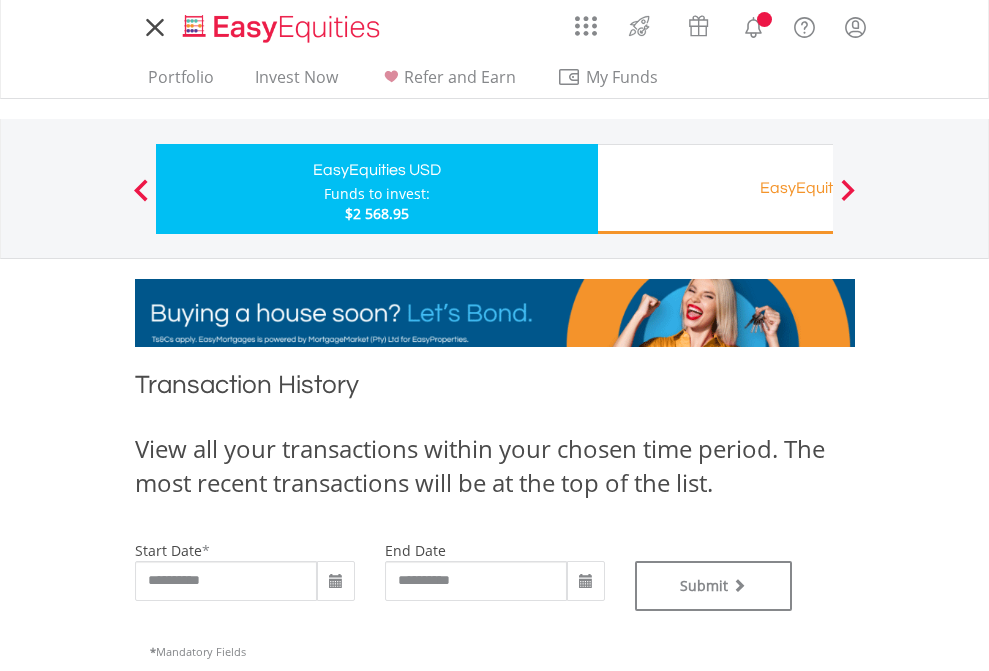scroll, scrollTop: 0, scrollLeft: 0, axis: both 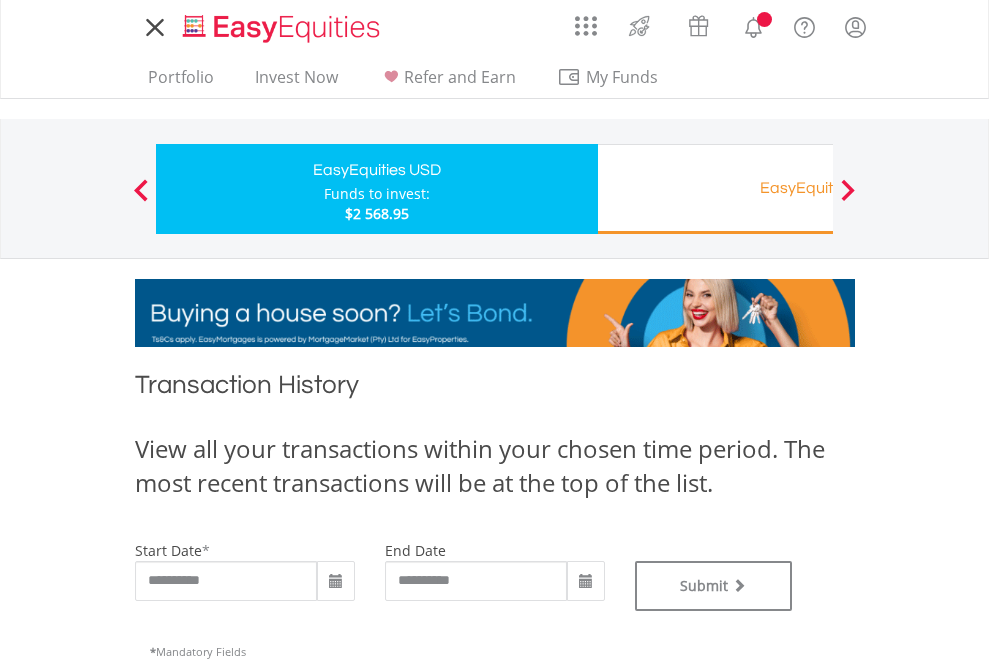 type on "**********" 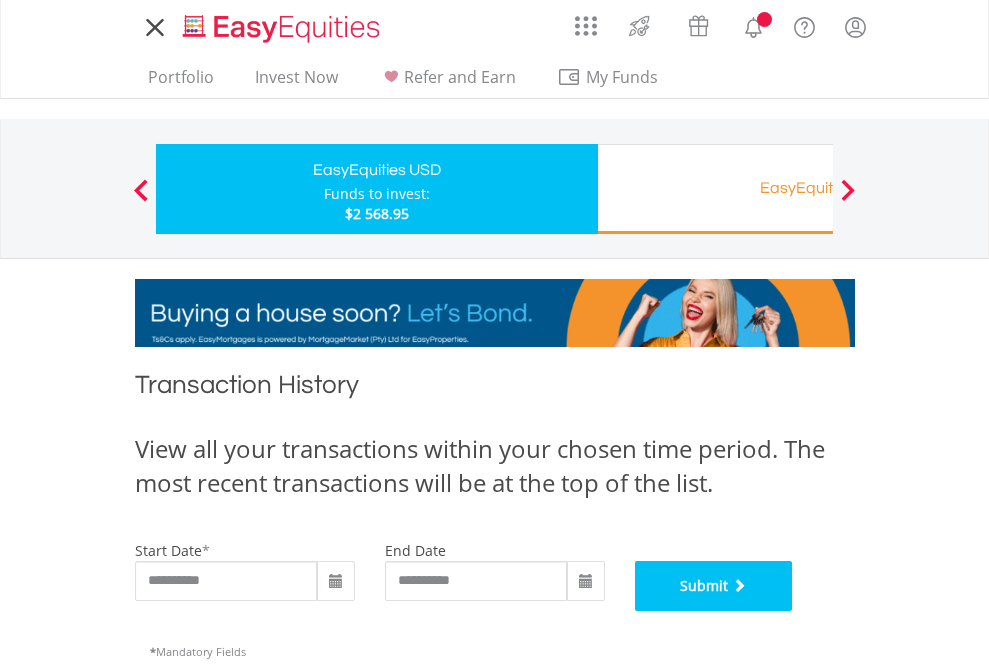 click on "Submit" at bounding box center [714, 586] 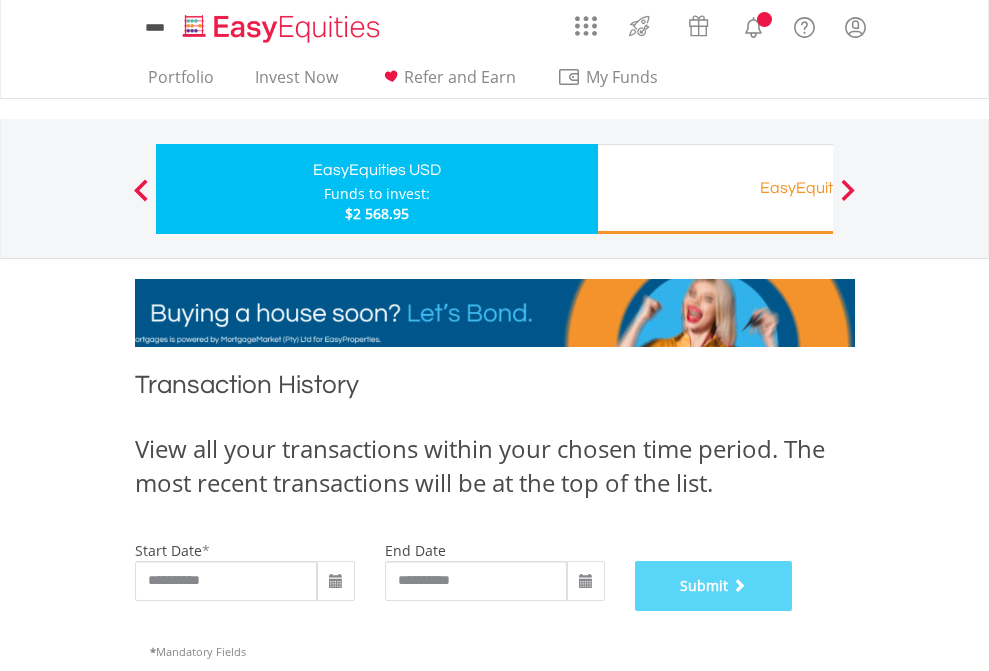 scroll, scrollTop: 811, scrollLeft: 0, axis: vertical 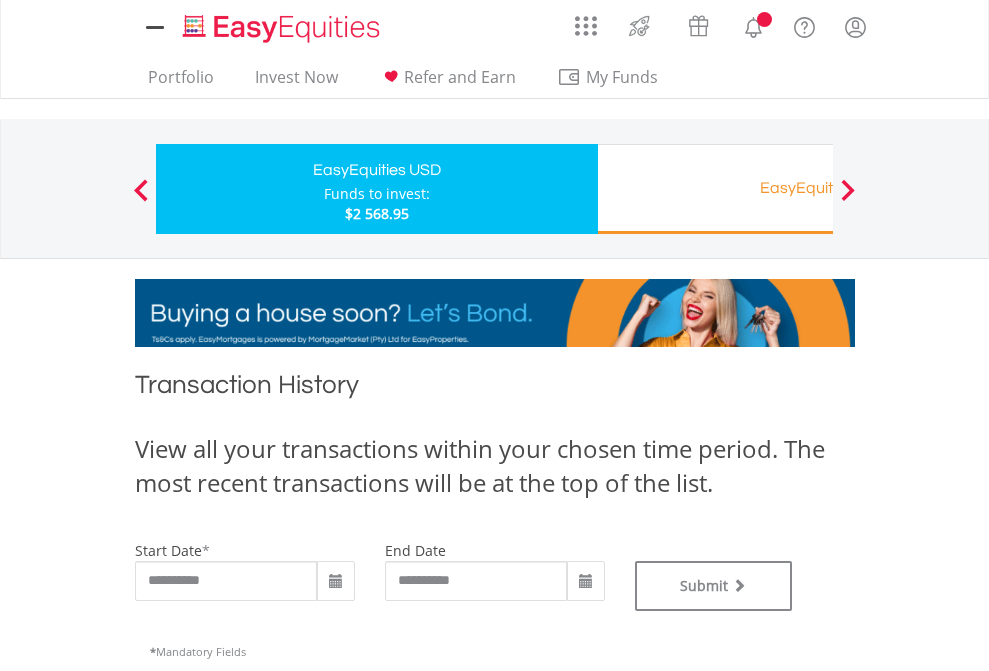 click on "EasyEquities RA" at bounding box center (818, 188) 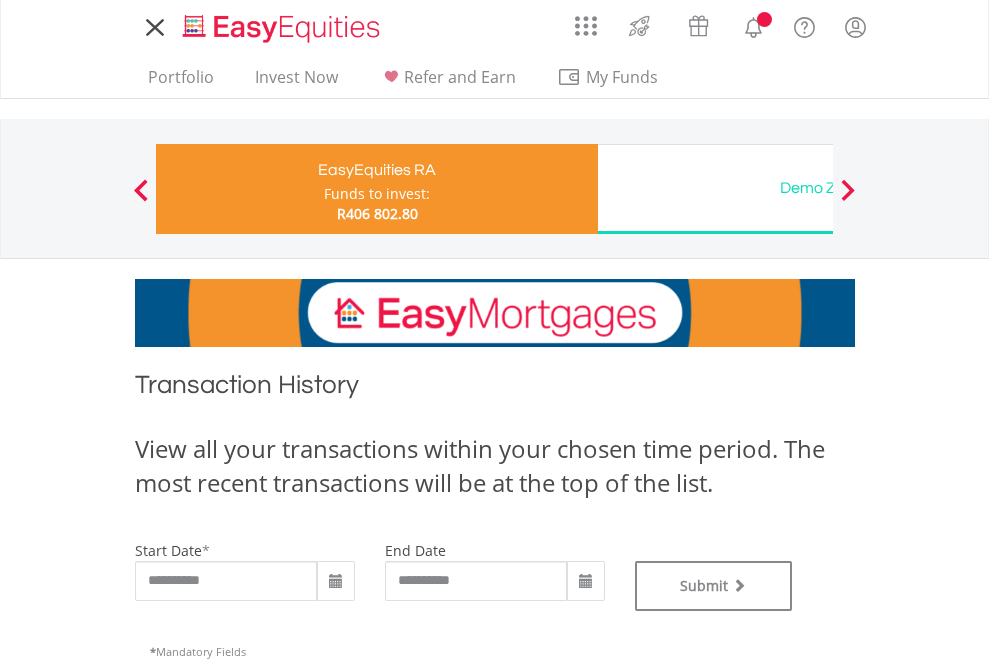 scroll, scrollTop: 0, scrollLeft: 0, axis: both 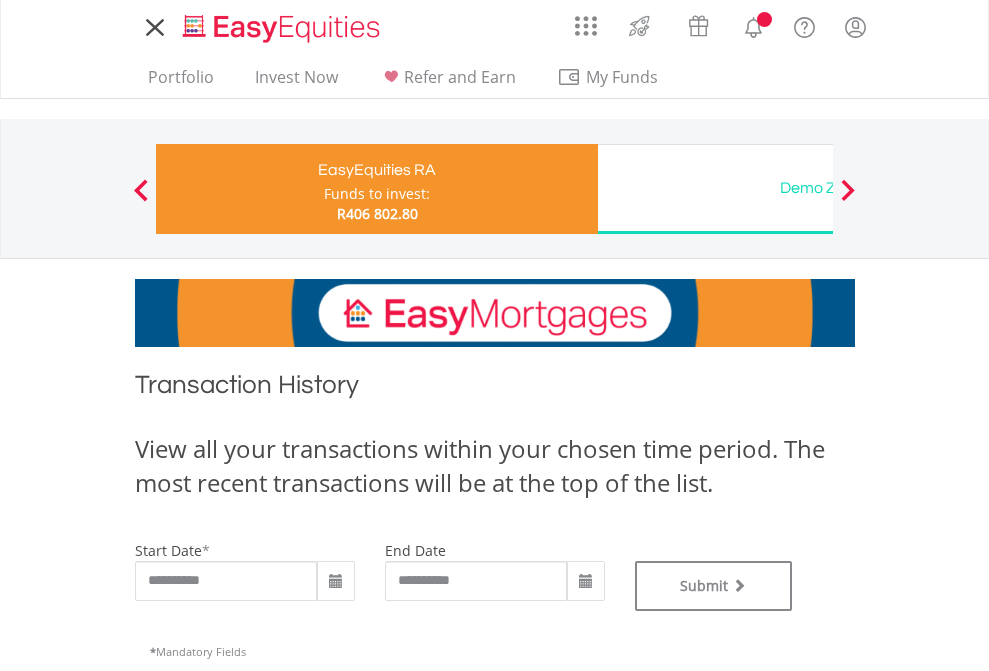 type on "**********" 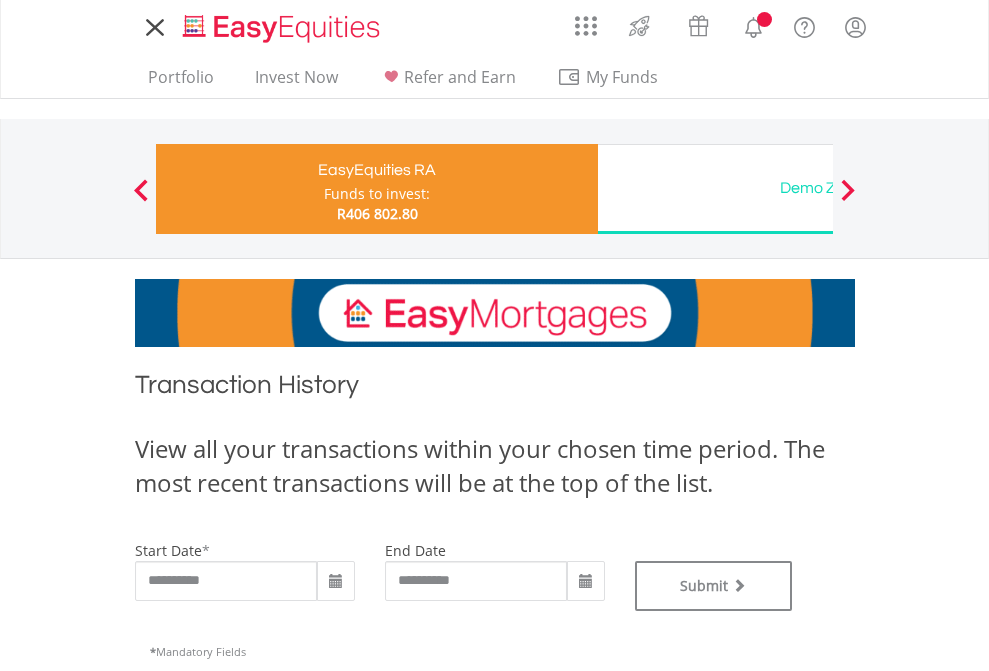 type on "**********" 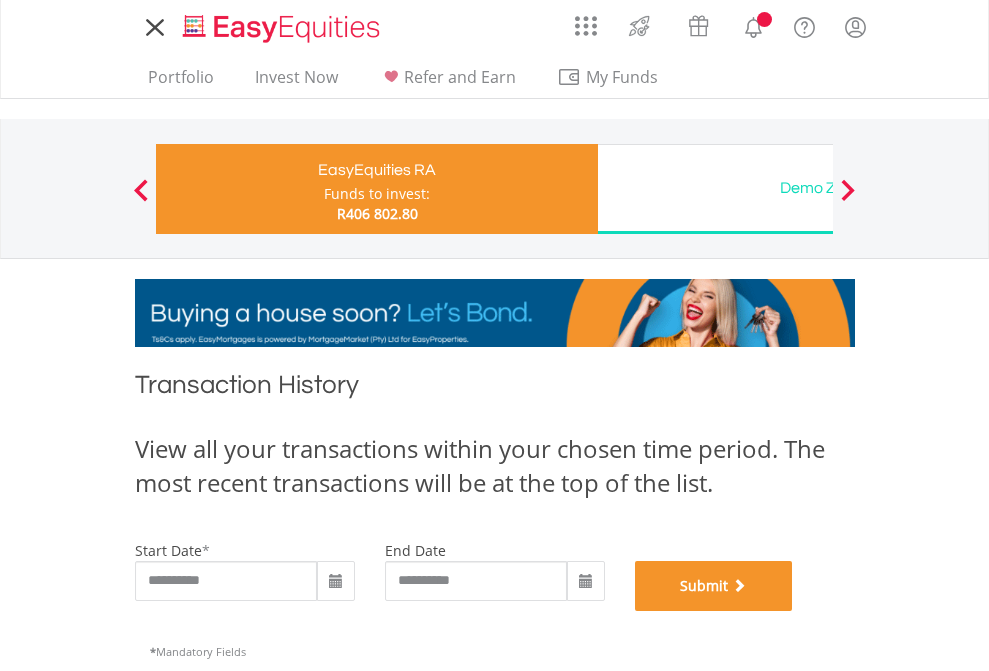 click on "Submit" at bounding box center [714, 586] 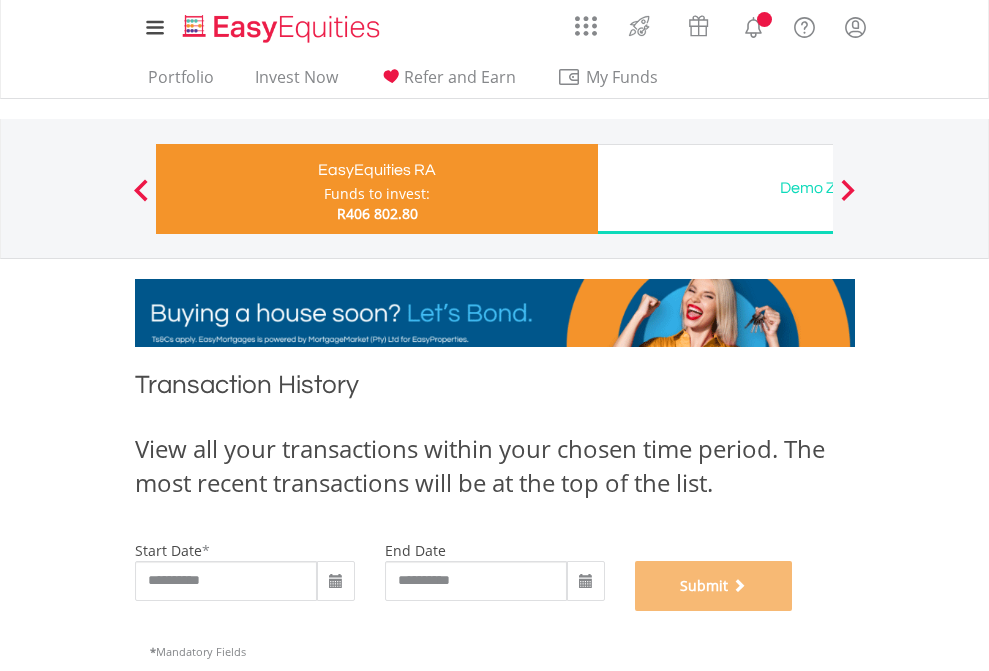 scroll, scrollTop: 811, scrollLeft: 0, axis: vertical 